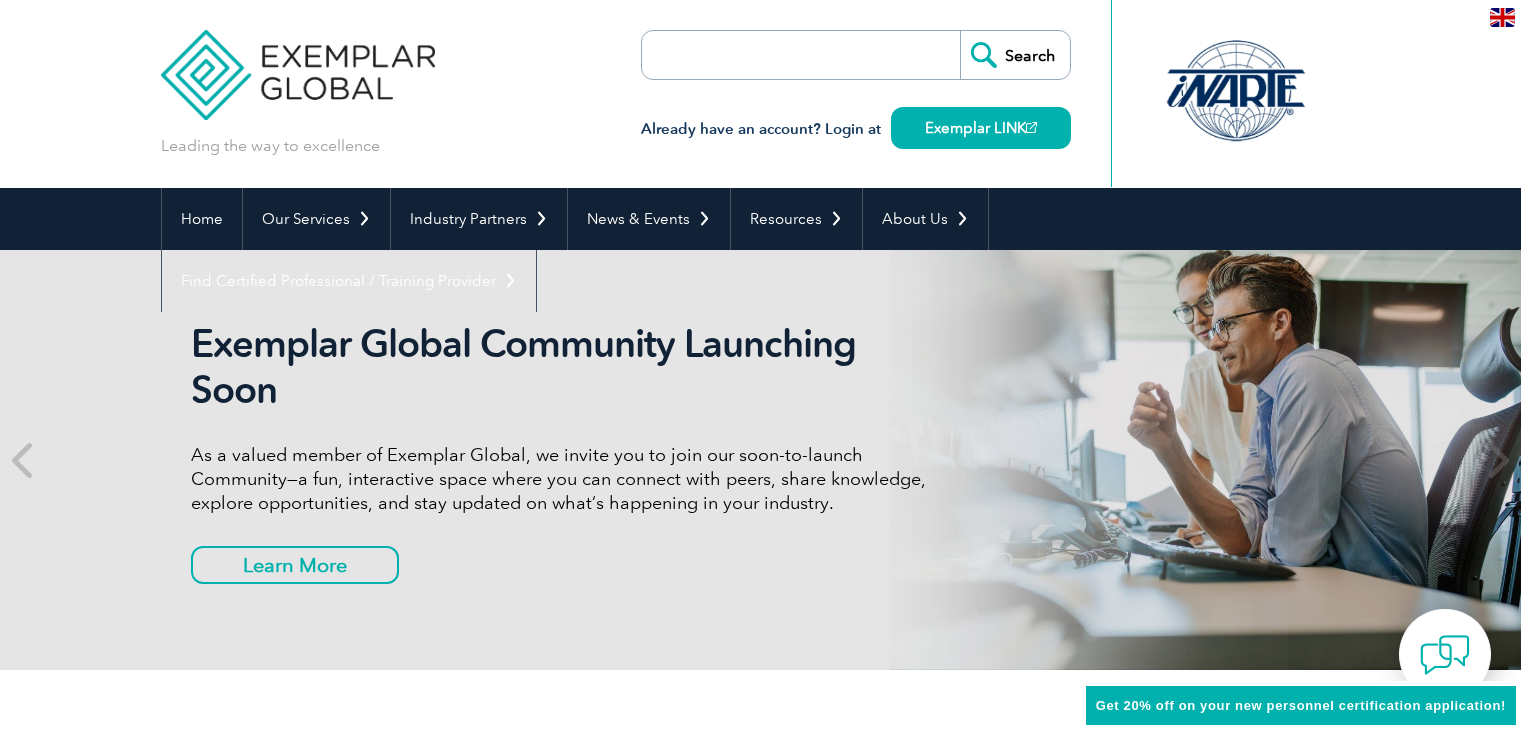 scroll, scrollTop: 0, scrollLeft: 0, axis: both 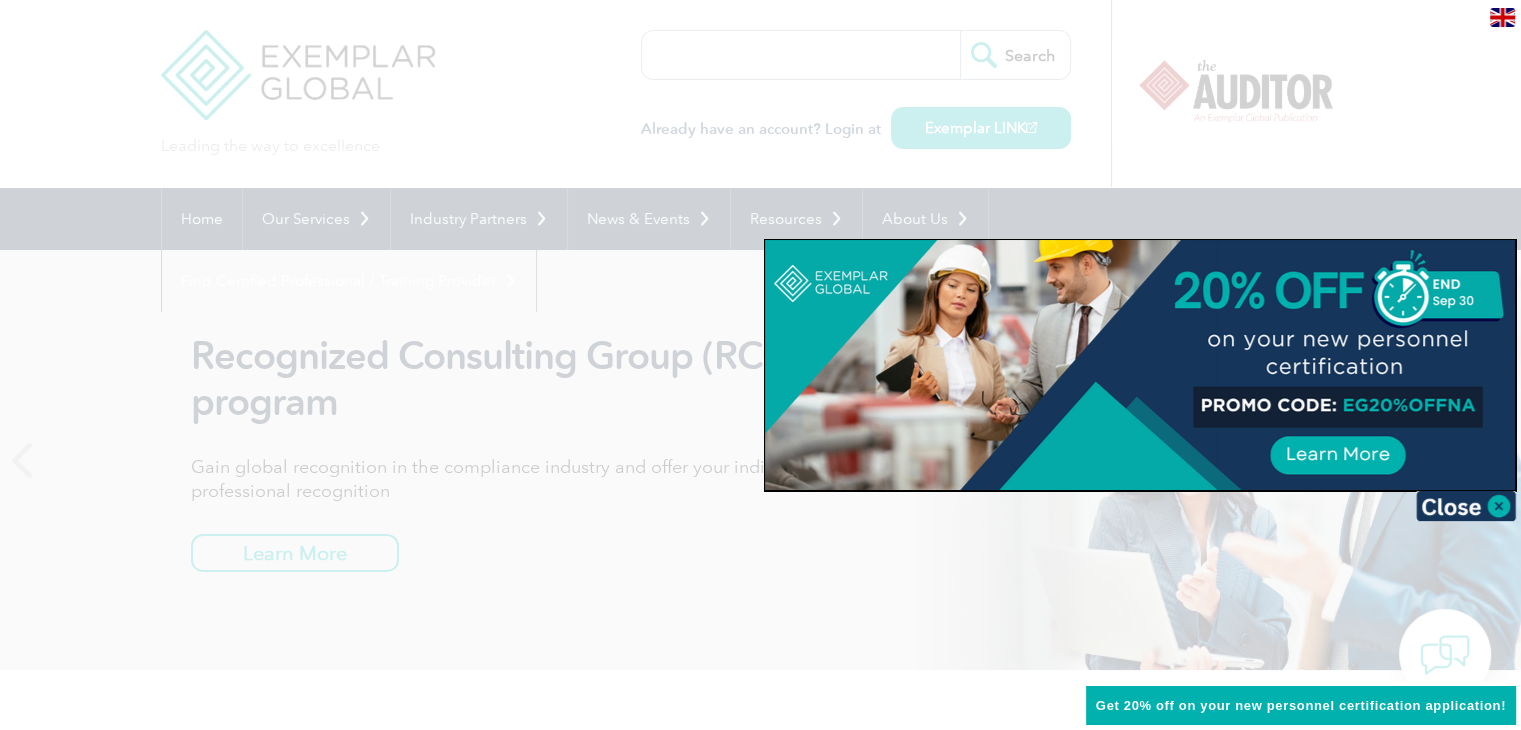 click at bounding box center (760, 365) 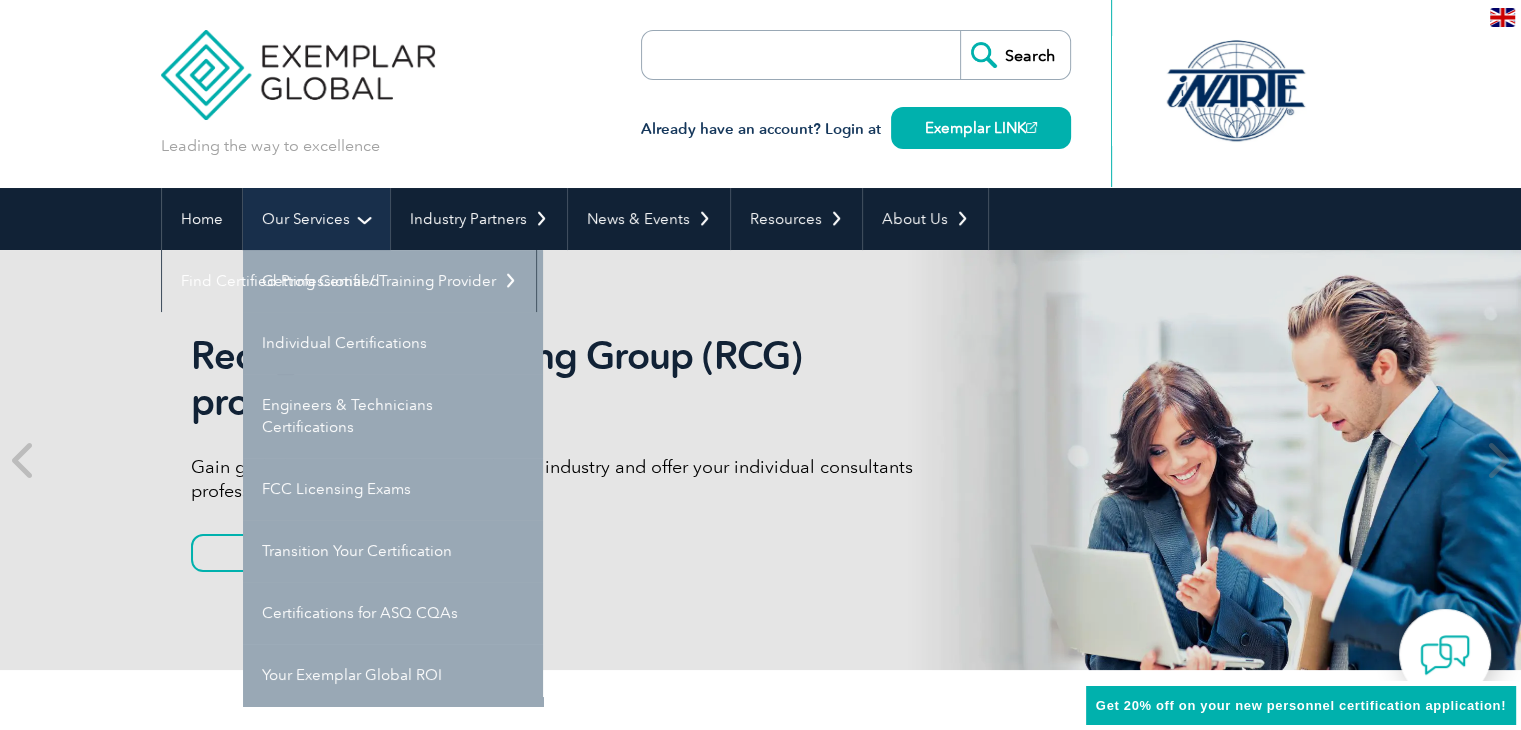 click on "Our Services" at bounding box center (316, 219) 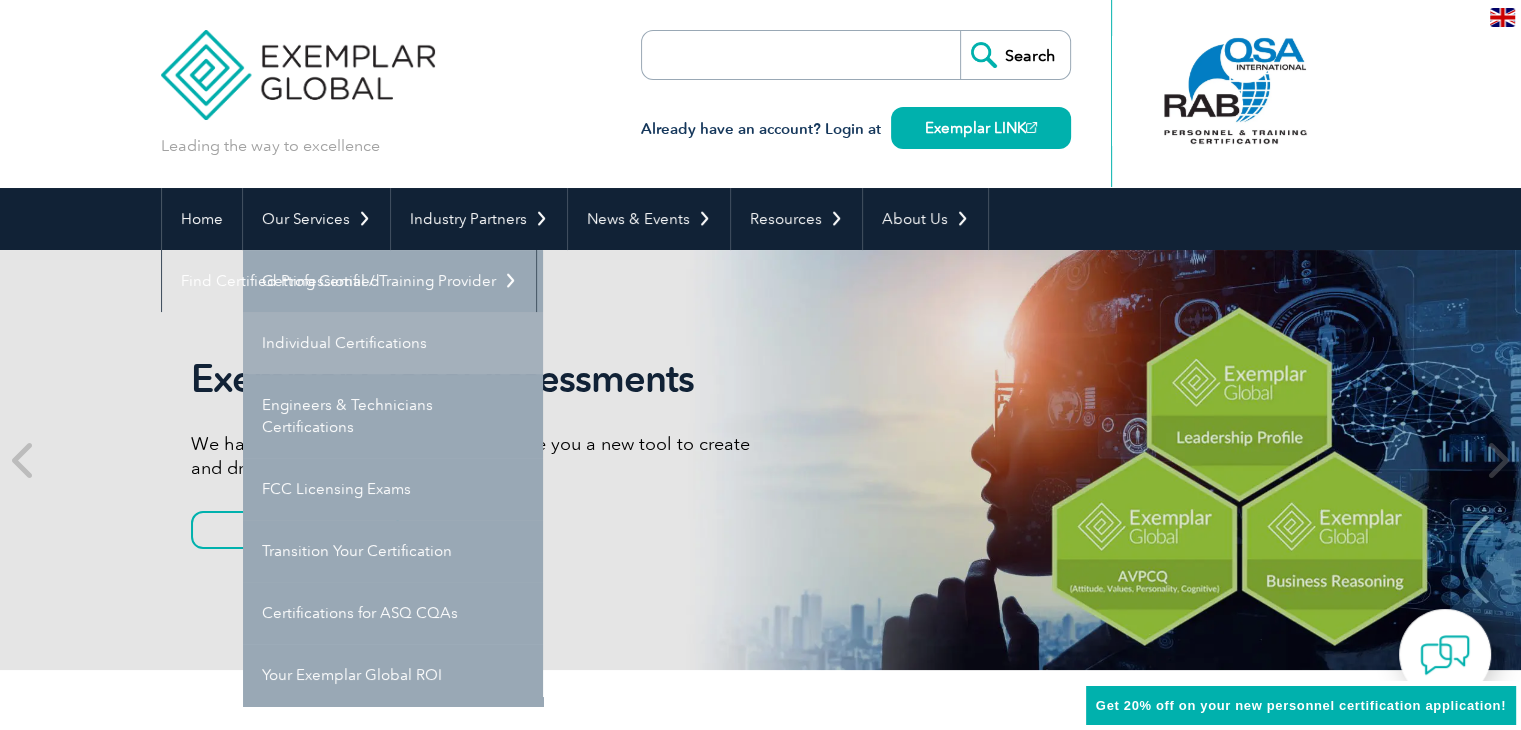 click on "Individual Certifications" at bounding box center [393, 343] 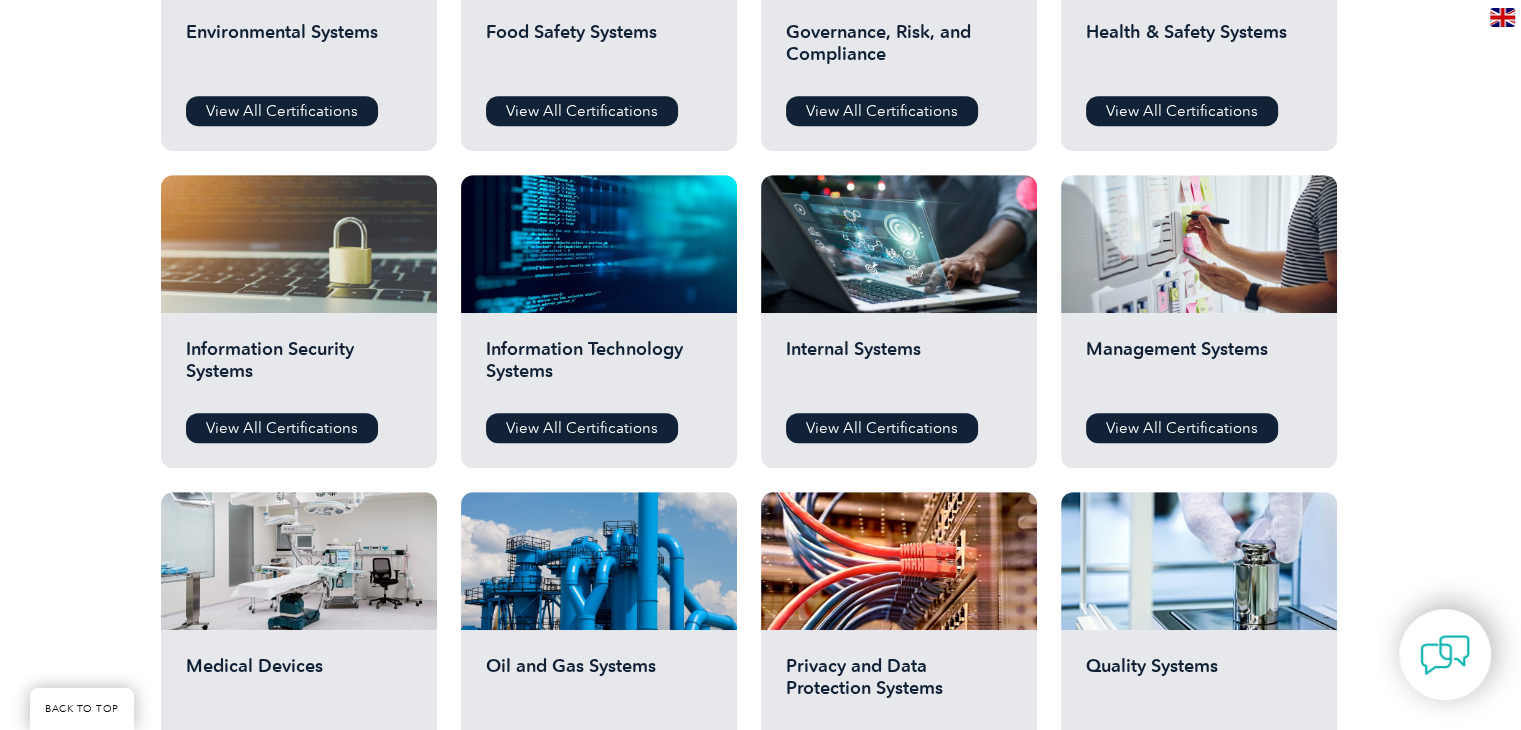 scroll, scrollTop: 700, scrollLeft: 0, axis: vertical 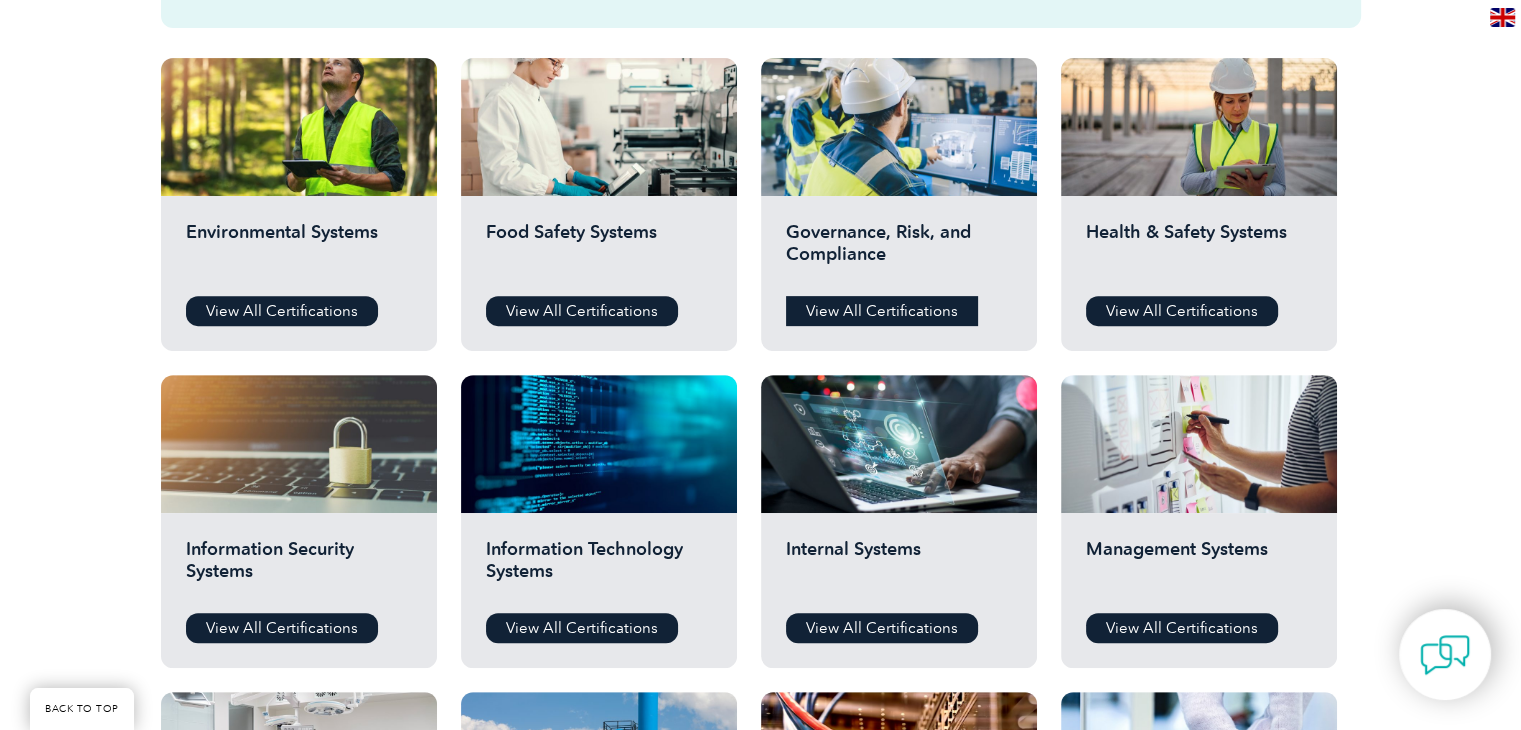 click on "View All Certifications" at bounding box center (882, 311) 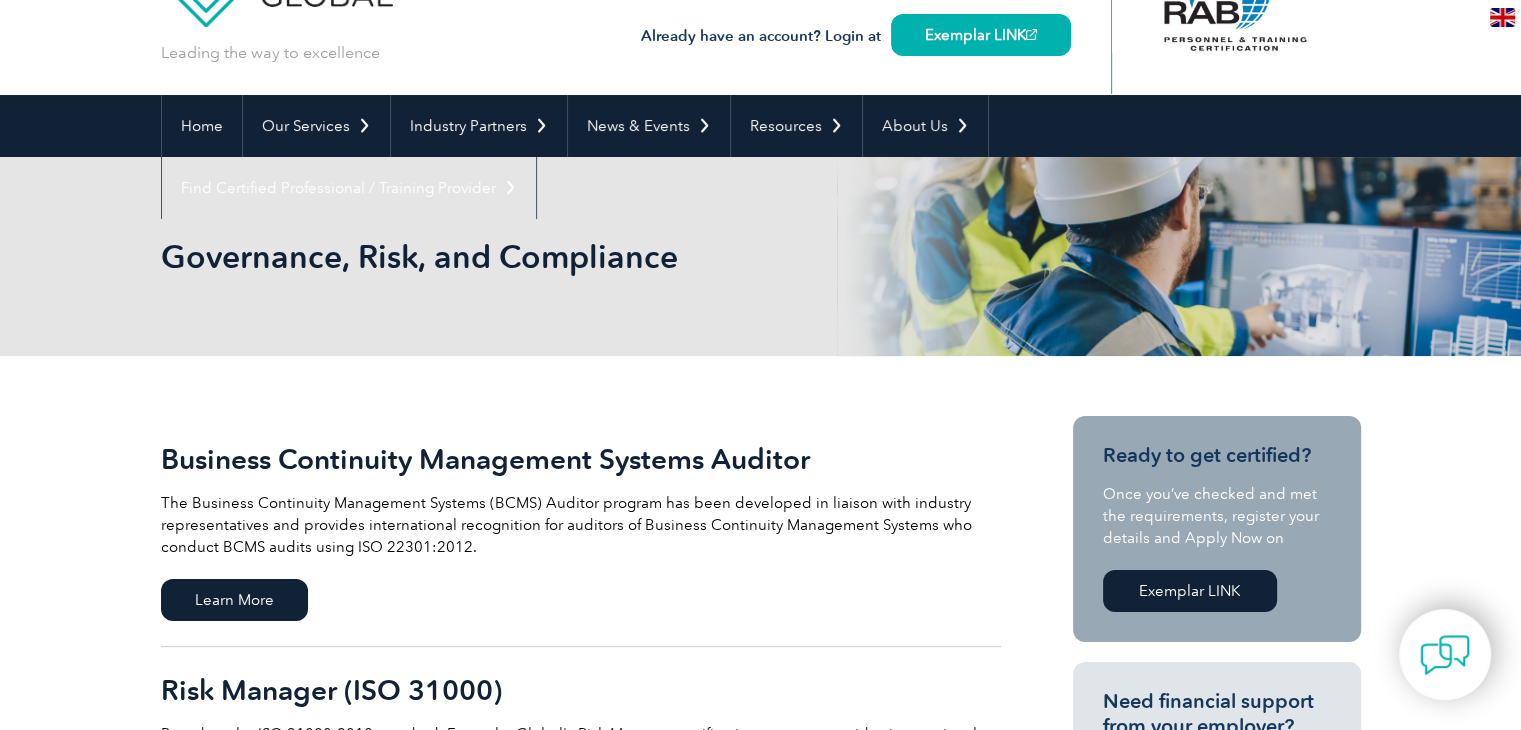 scroll, scrollTop: 0, scrollLeft: 0, axis: both 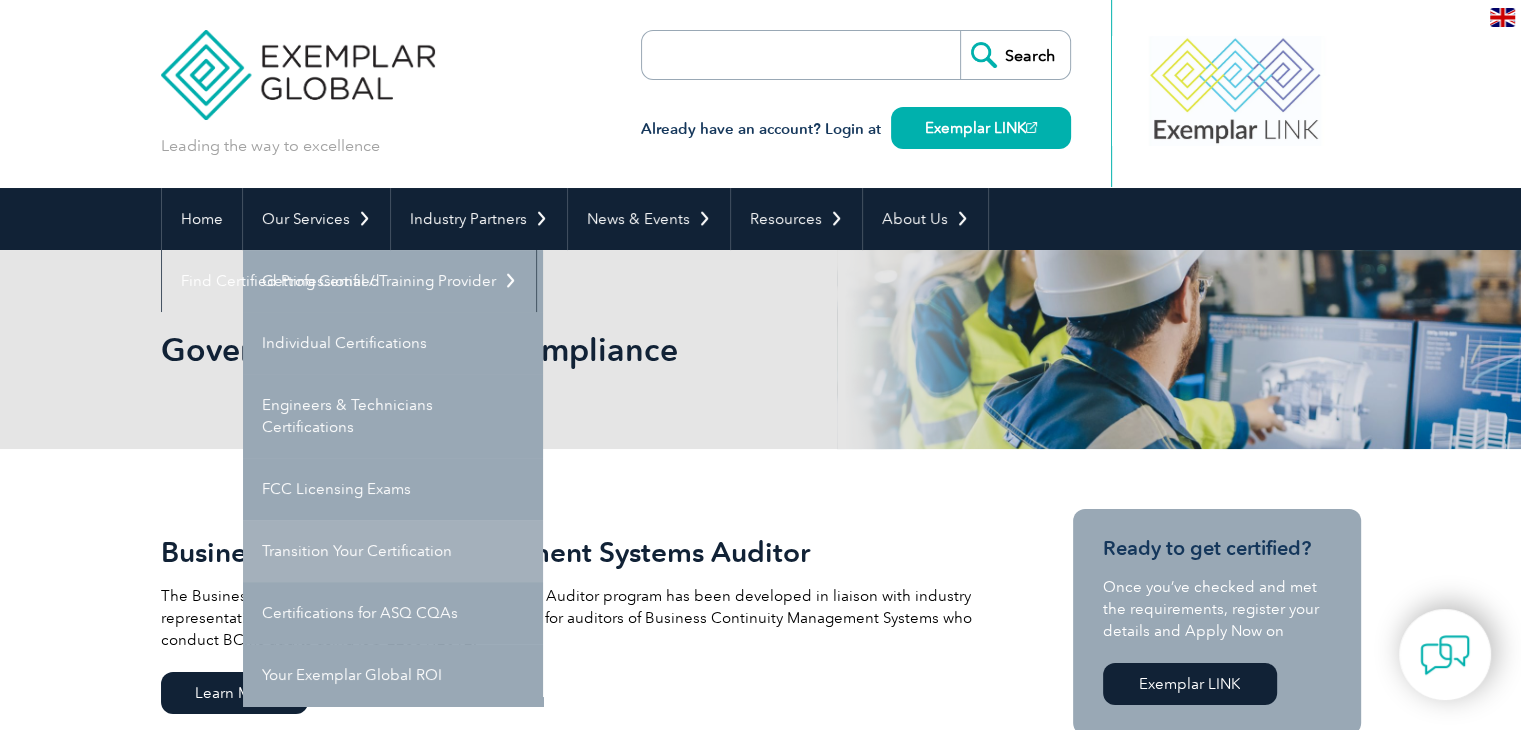 click on "Transition Your Certification" at bounding box center (393, 551) 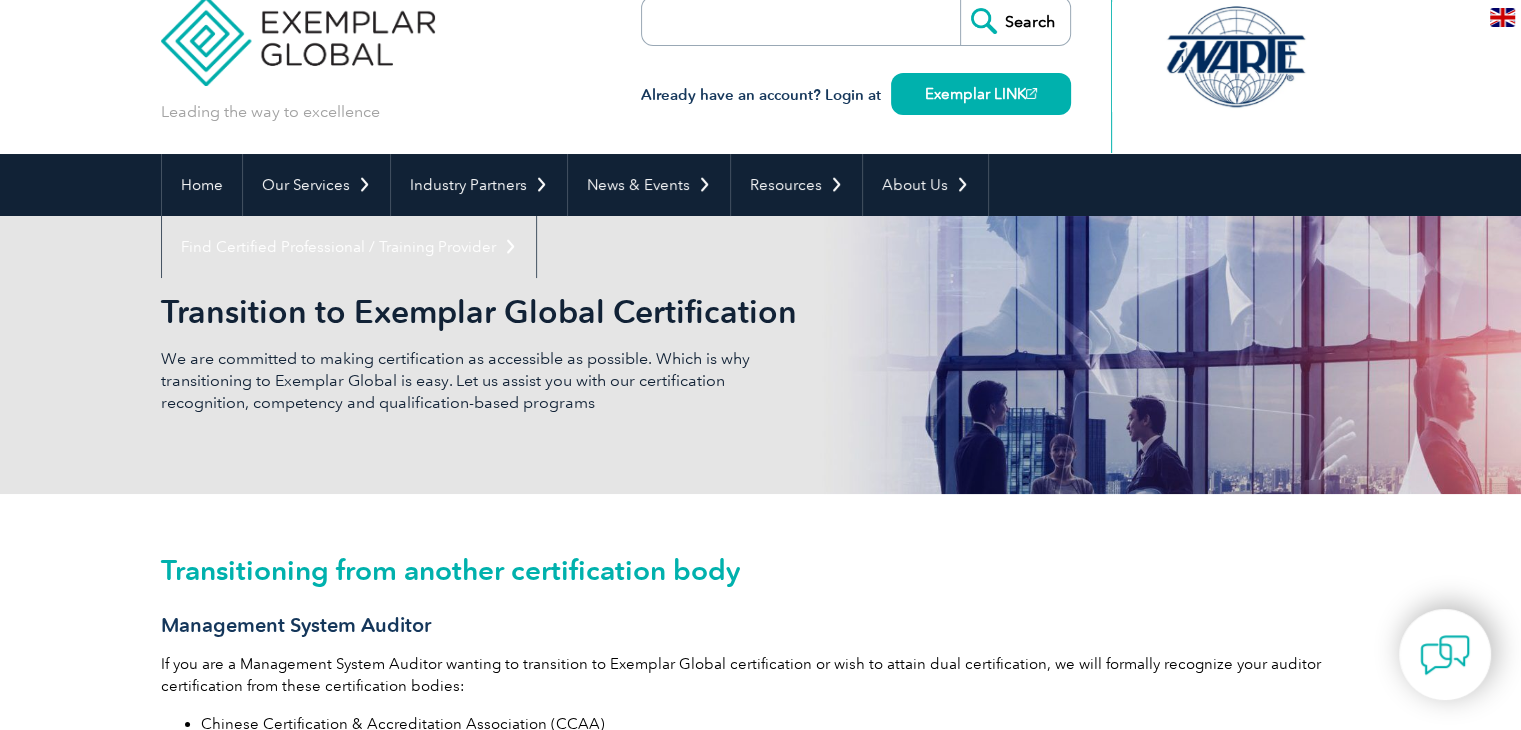 scroll, scrollTop: 0, scrollLeft: 0, axis: both 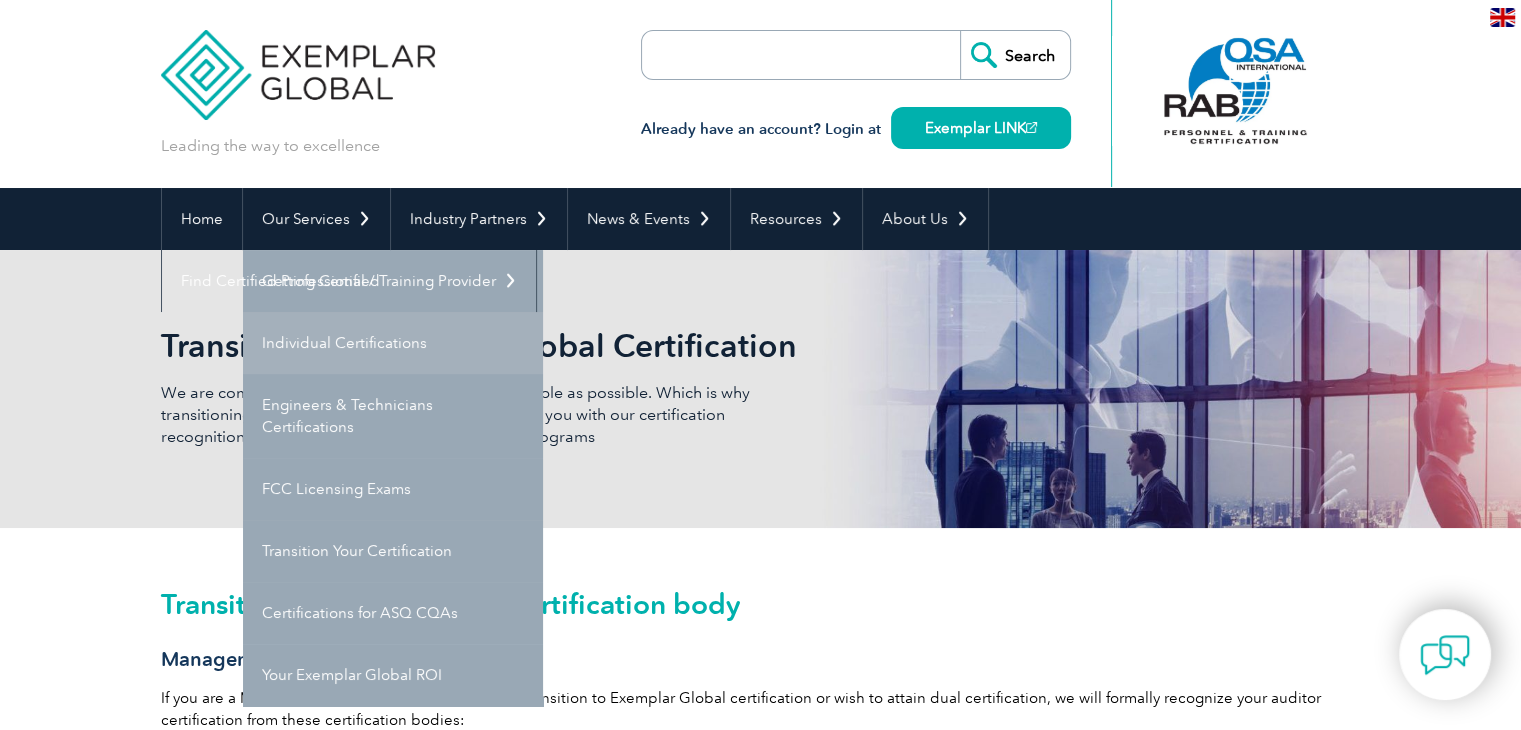 click on "Individual Certifications" at bounding box center [393, 343] 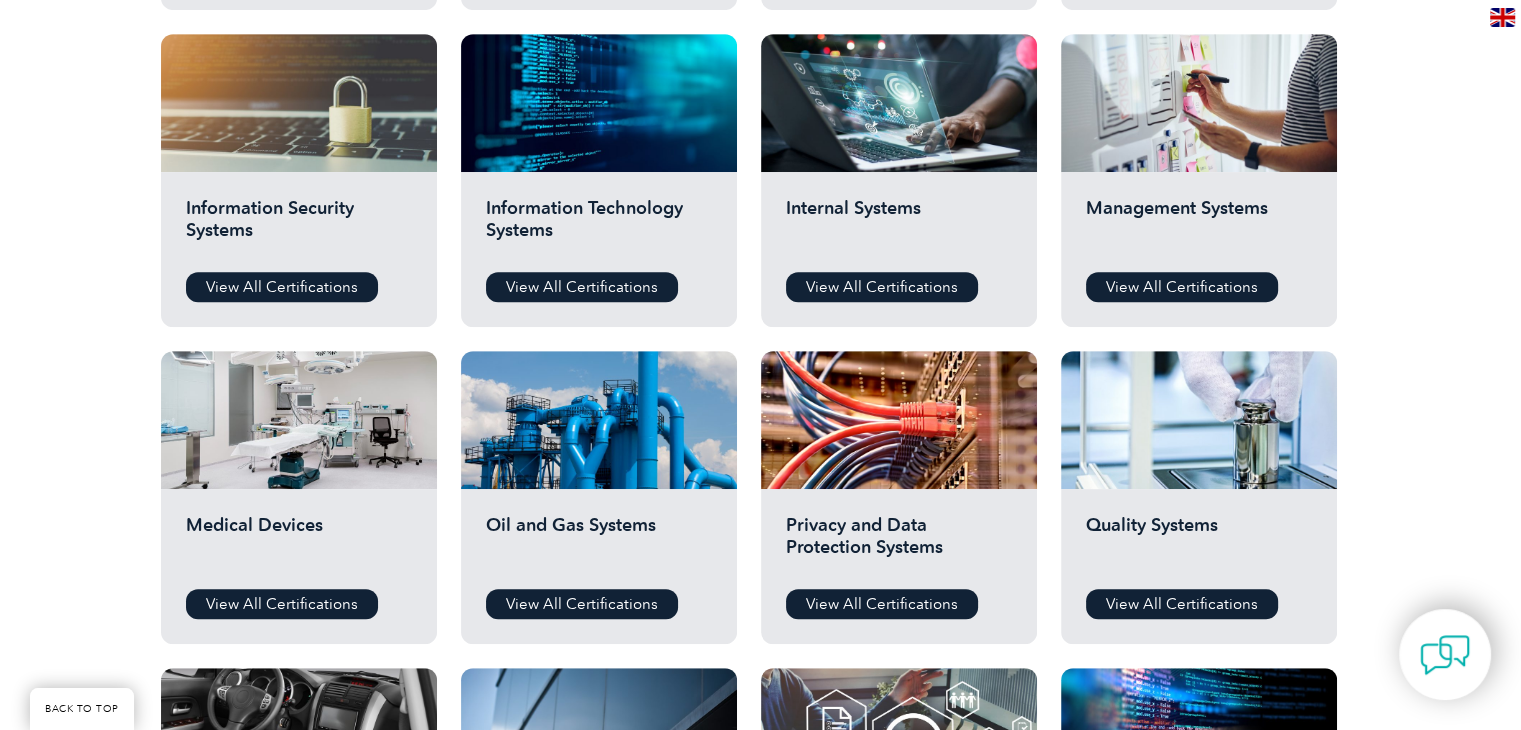 scroll, scrollTop: 1000, scrollLeft: 0, axis: vertical 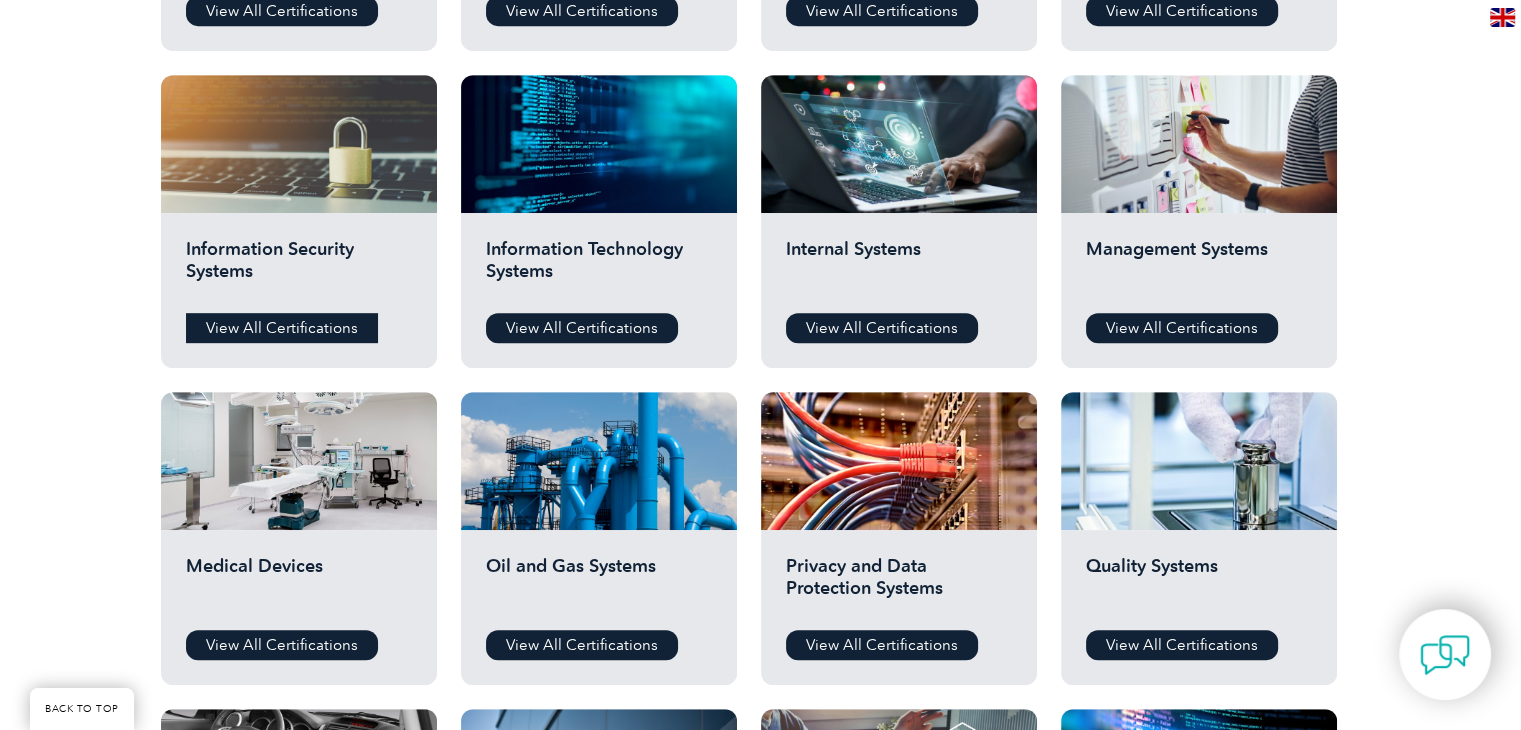 click on "View All Certifications" at bounding box center [282, 328] 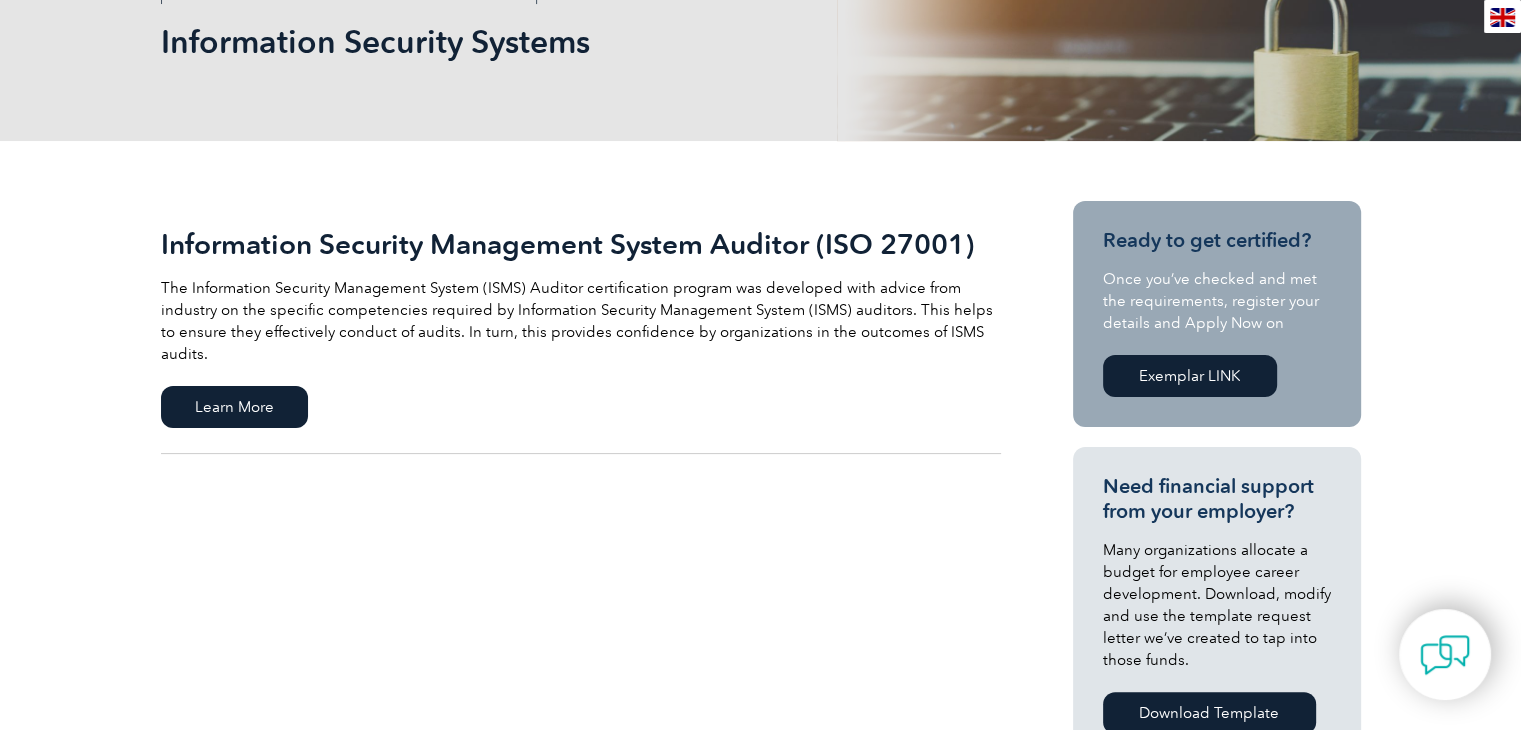 scroll, scrollTop: 100, scrollLeft: 0, axis: vertical 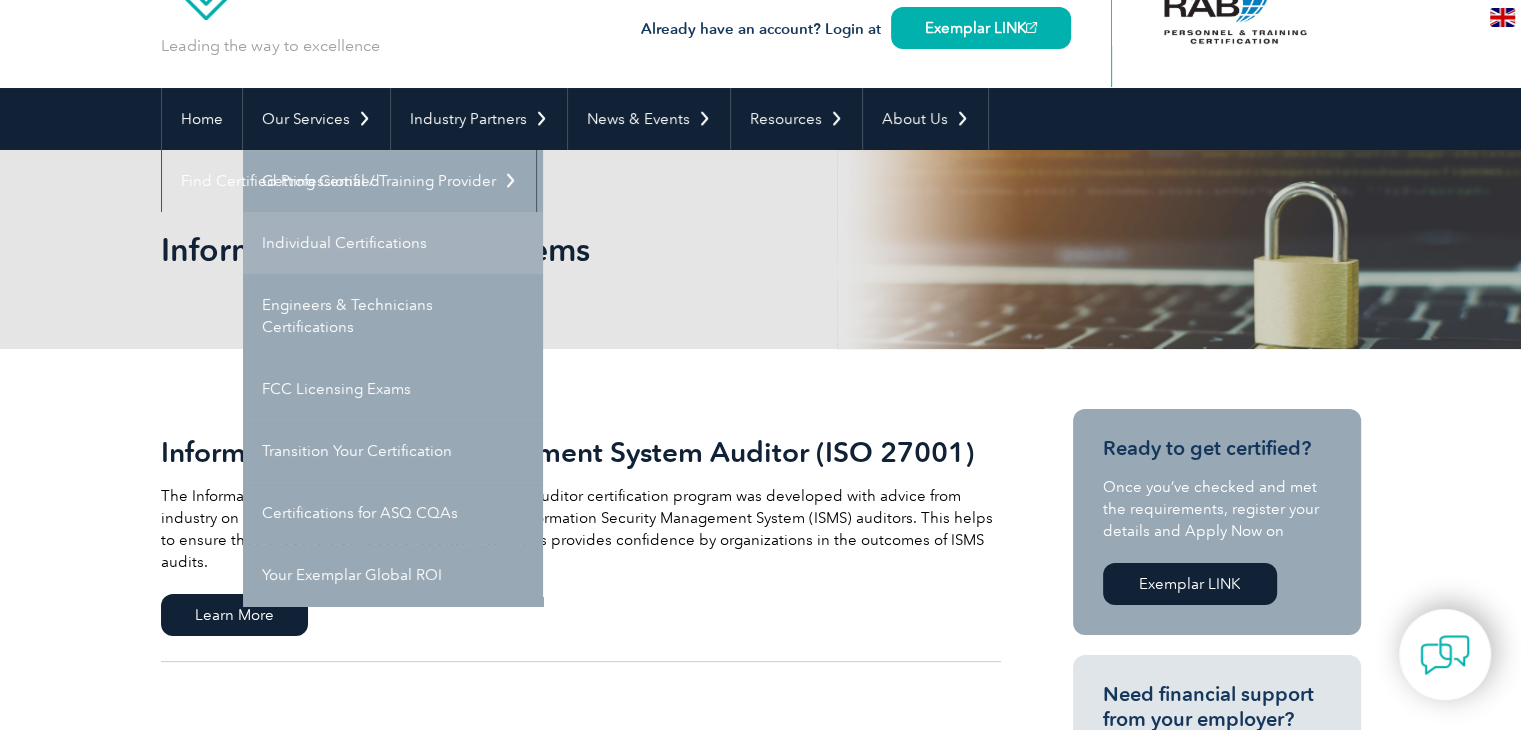 click on "Individual Certifications" at bounding box center [393, 243] 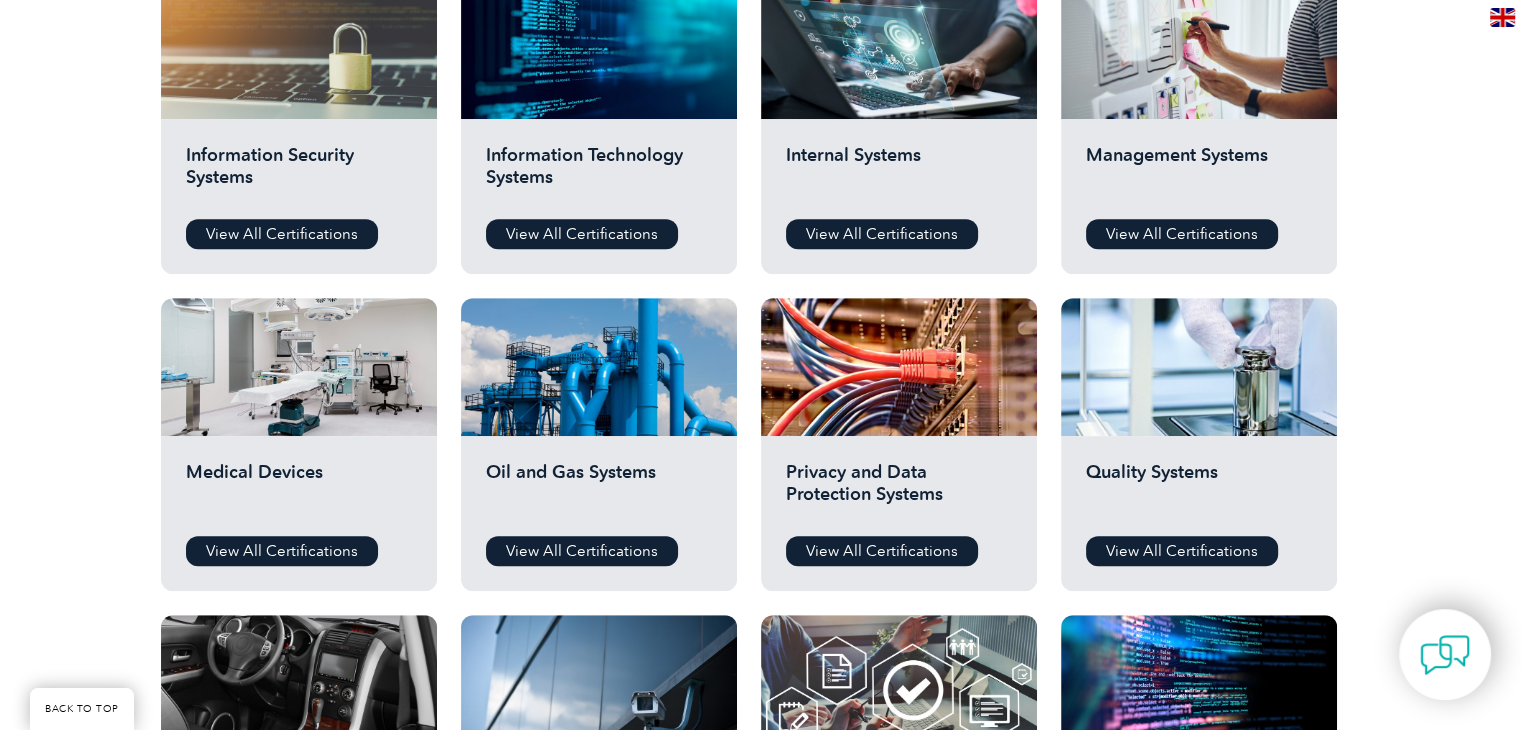 scroll, scrollTop: 1100, scrollLeft: 0, axis: vertical 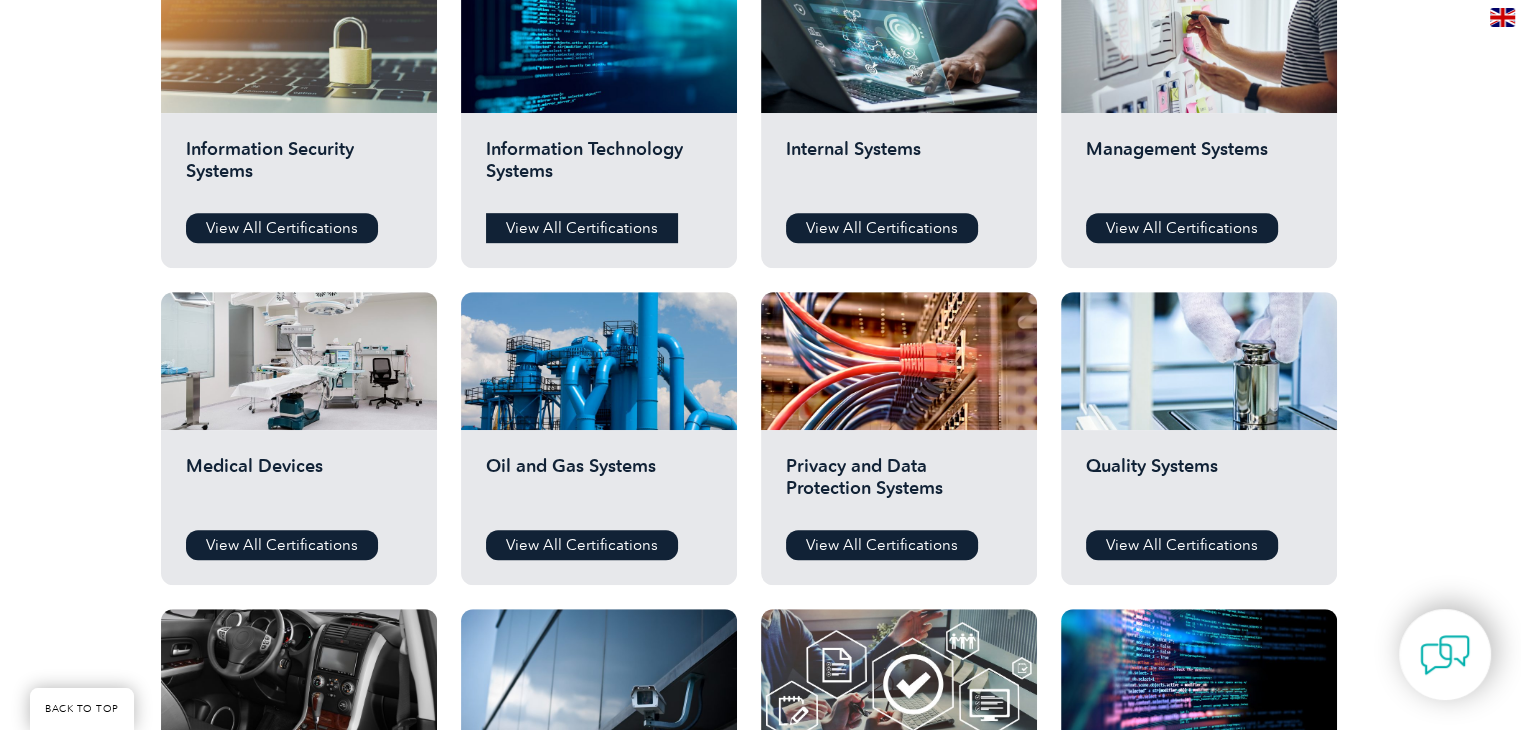 click on "View All Certifications" at bounding box center [582, 228] 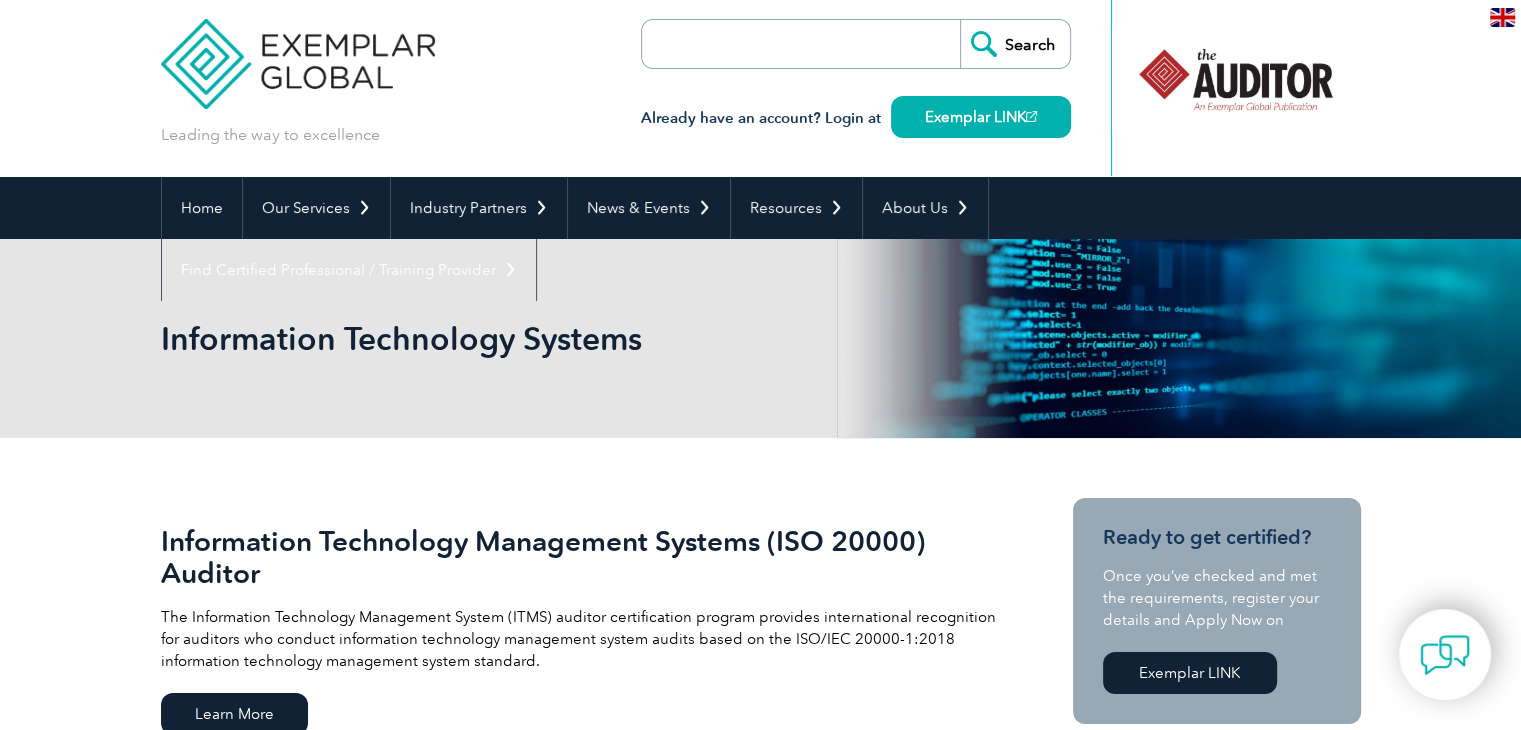scroll, scrollTop: 0, scrollLeft: 0, axis: both 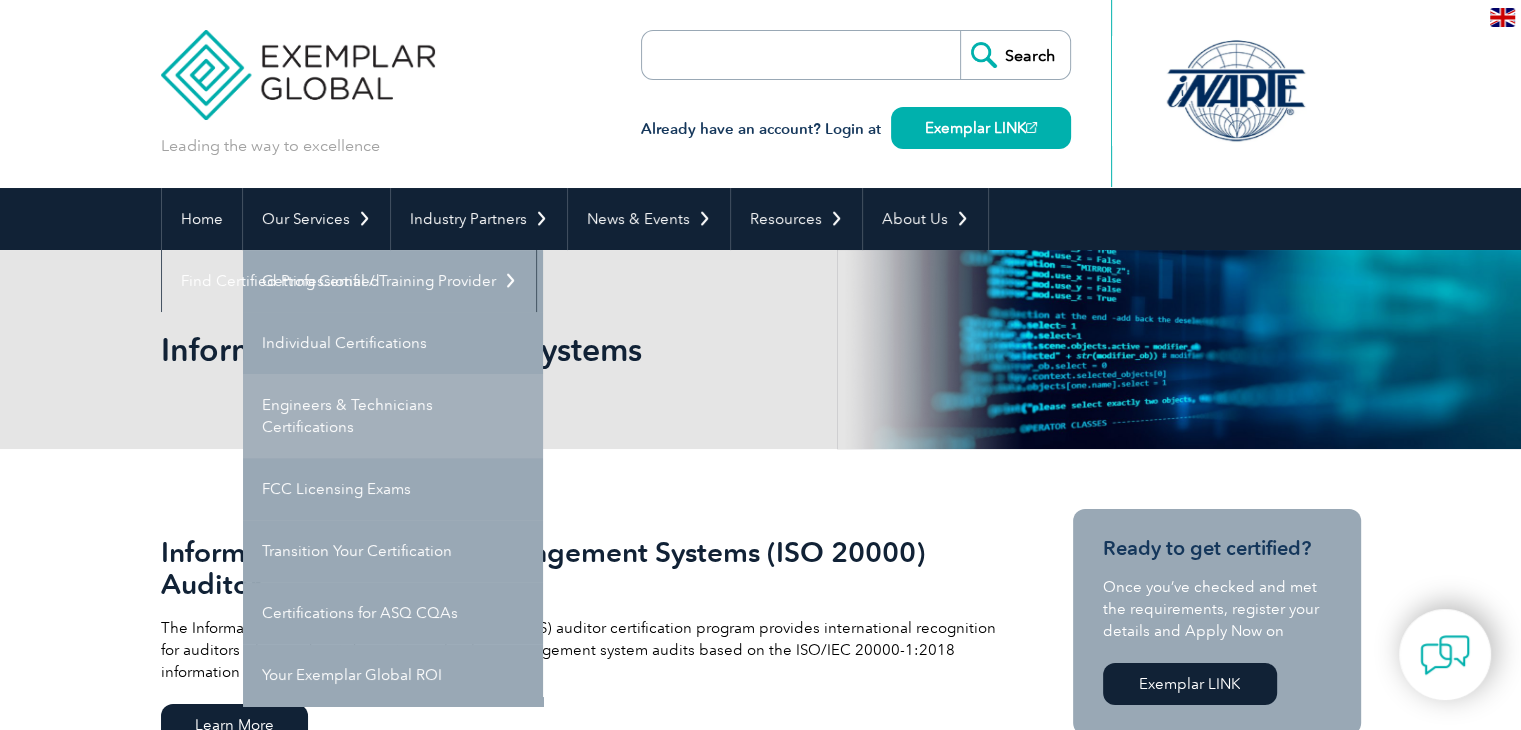 click on "Engineers & Technicians Certifications" at bounding box center [393, 416] 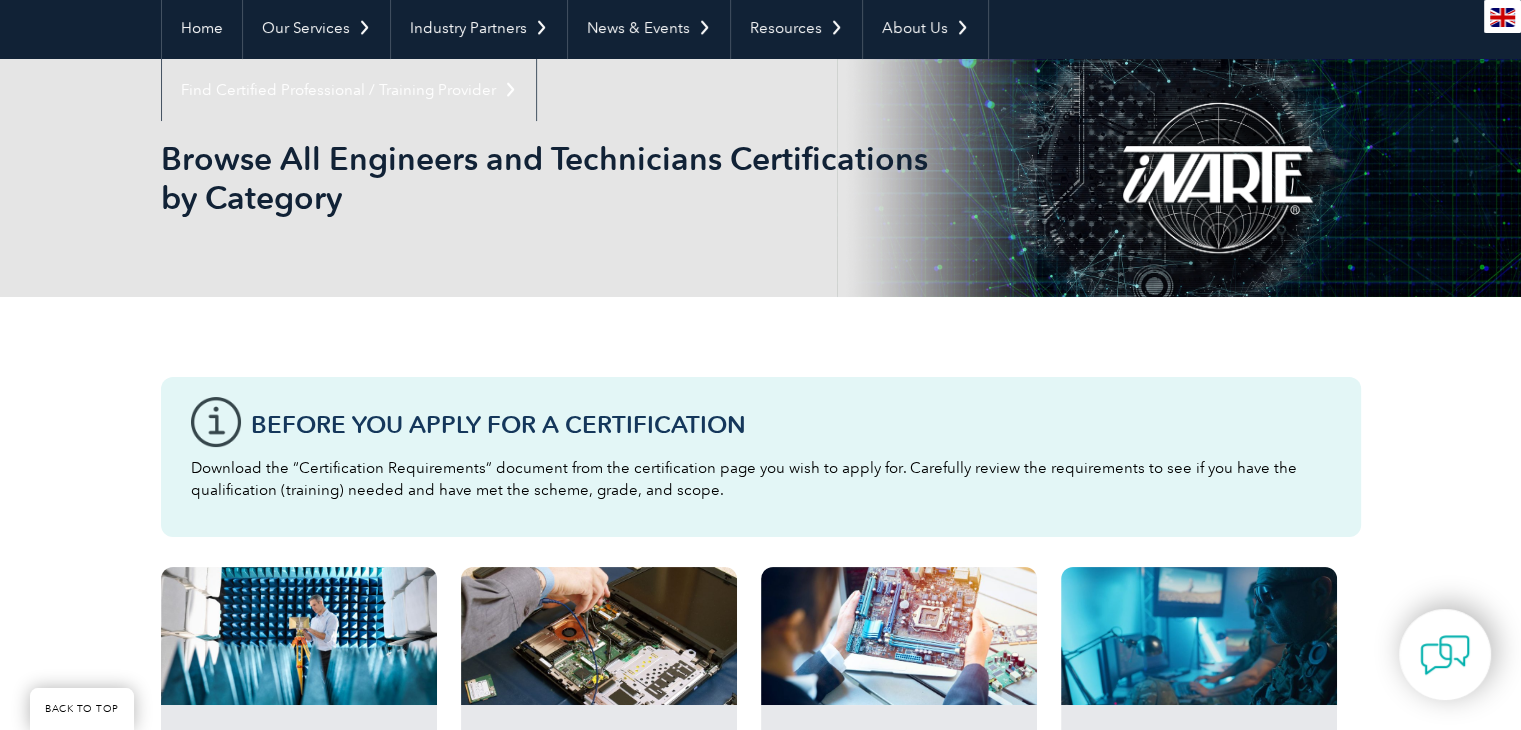 scroll, scrollTop: 0, scrollLeft: 0, axis: both 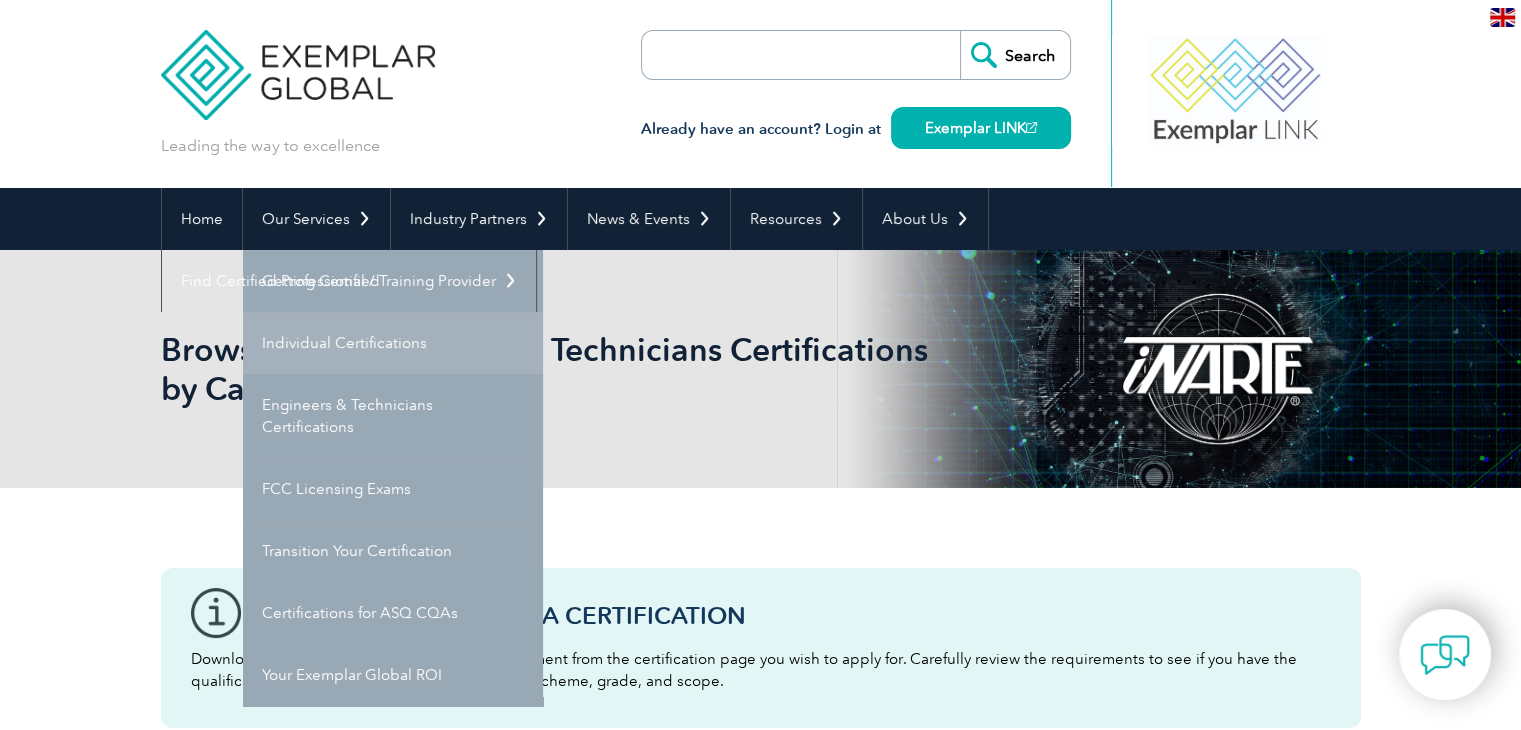 click on "Individual Certifications" at bounding box center (393, 343) 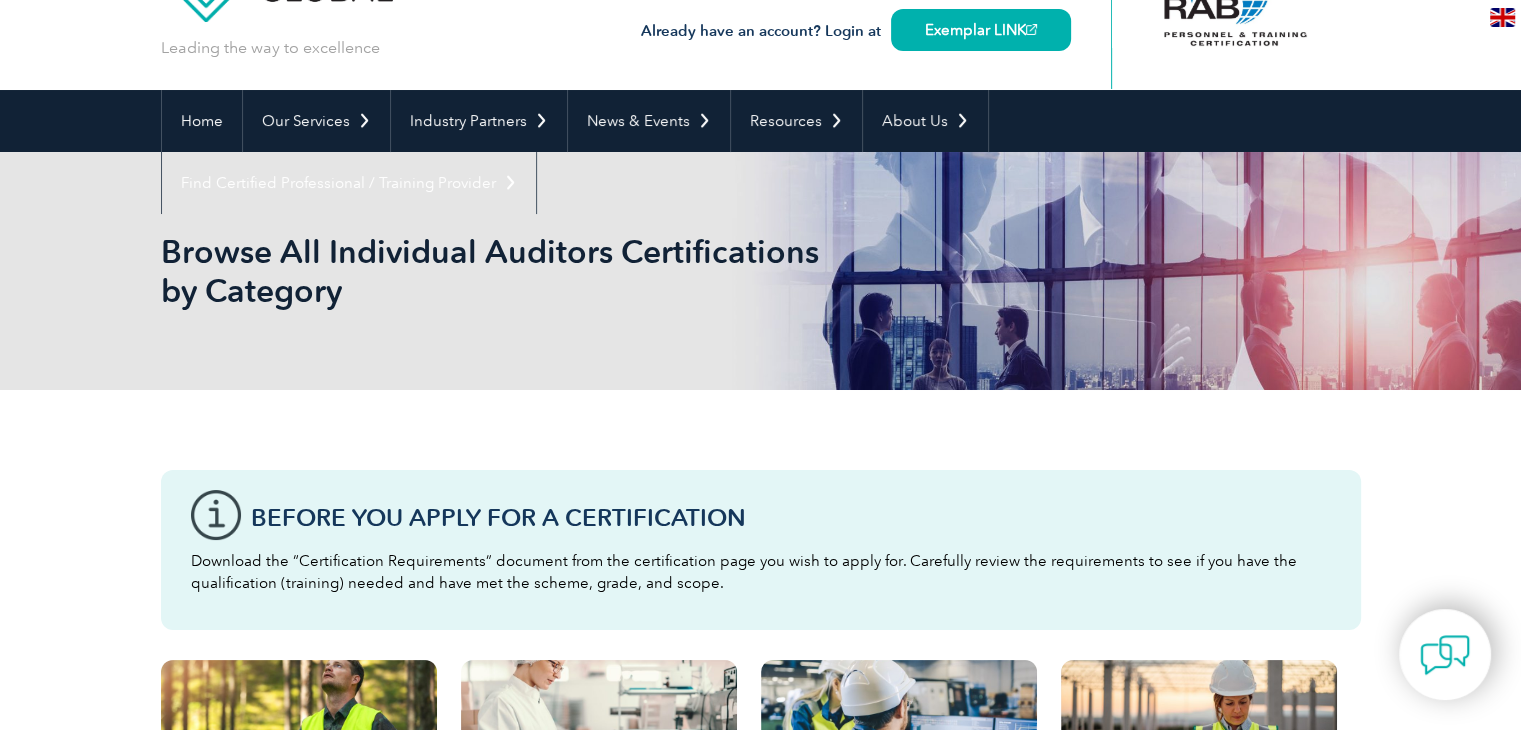 scroll, scrollTop: 0, scrollLeft: 0, axis: both 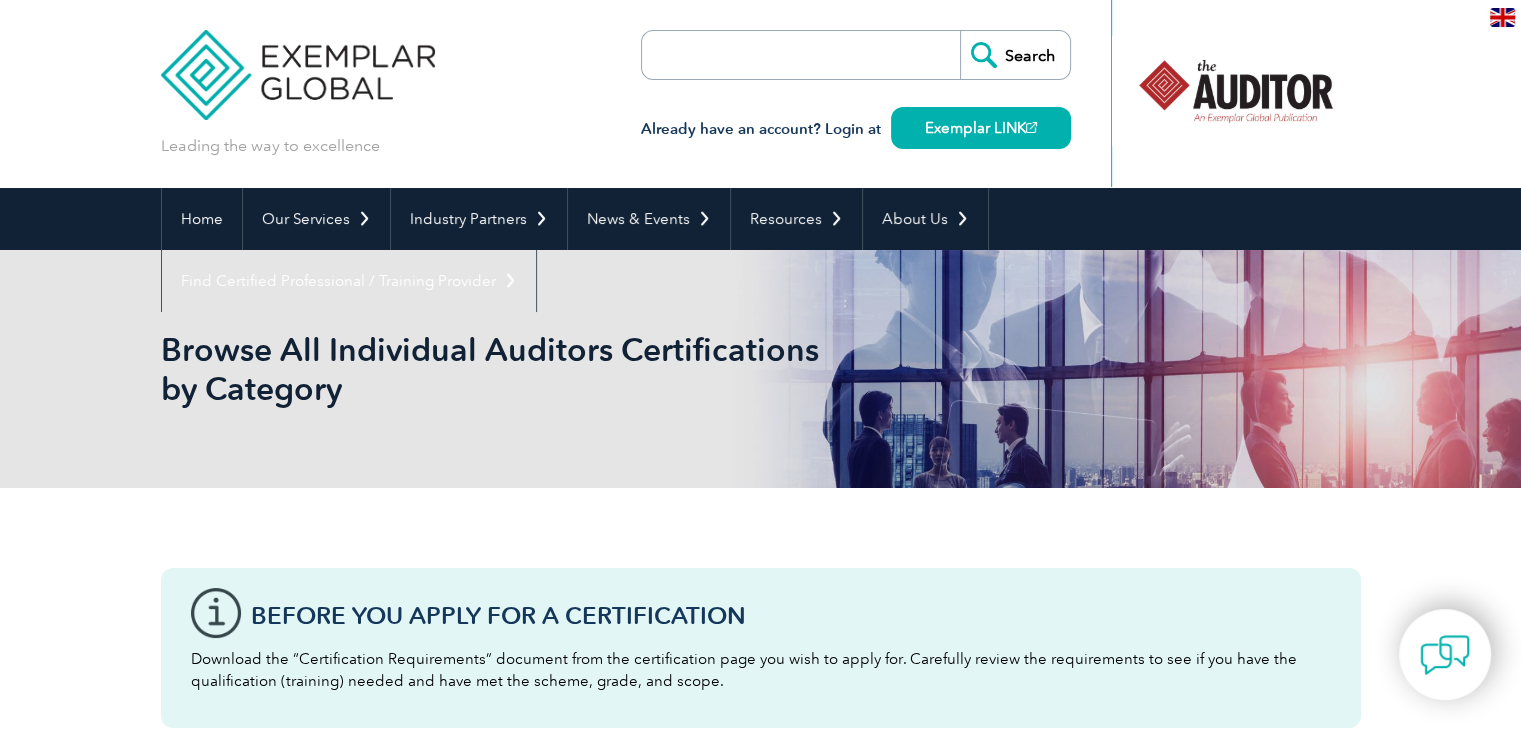 click at bounding box center (757, 55) 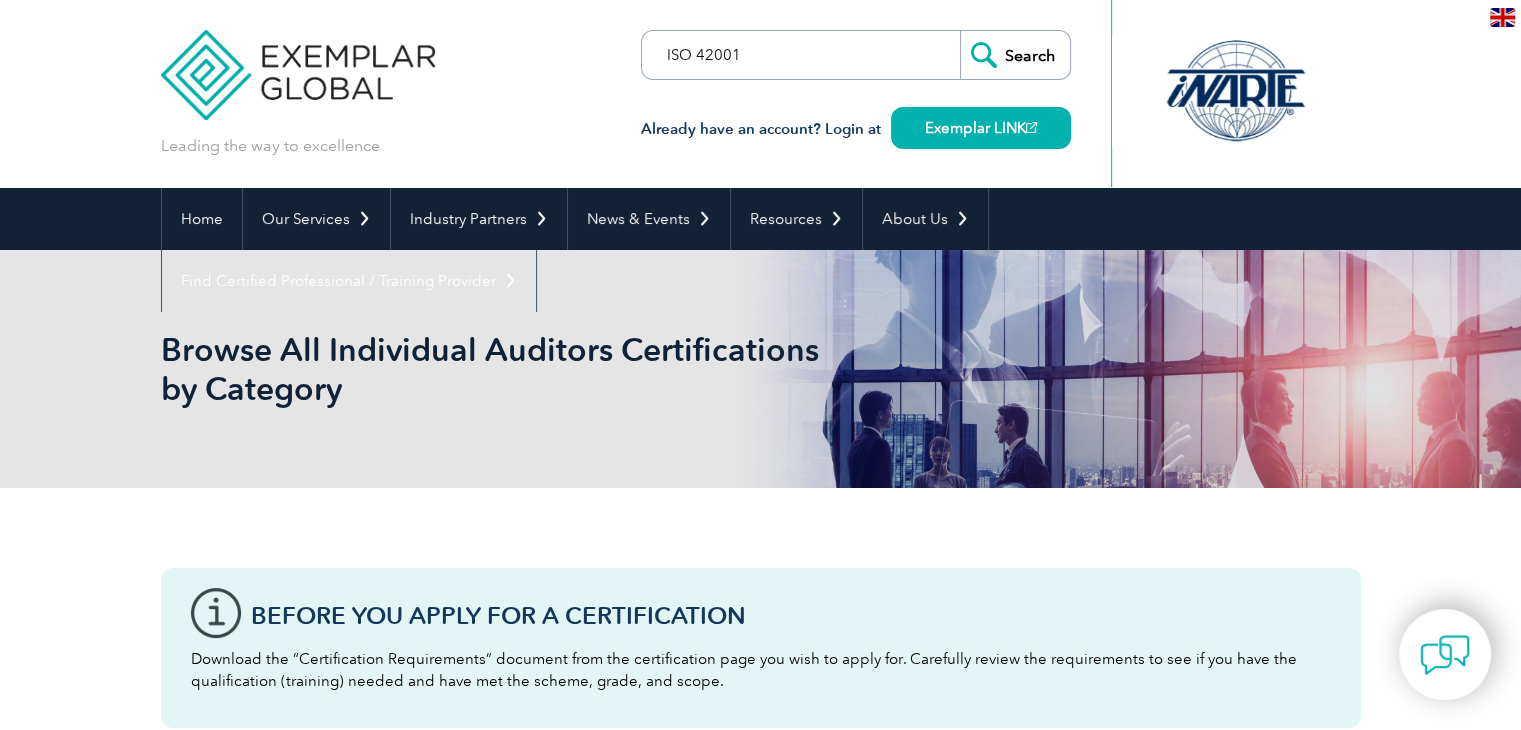 type on "ISO 42001" 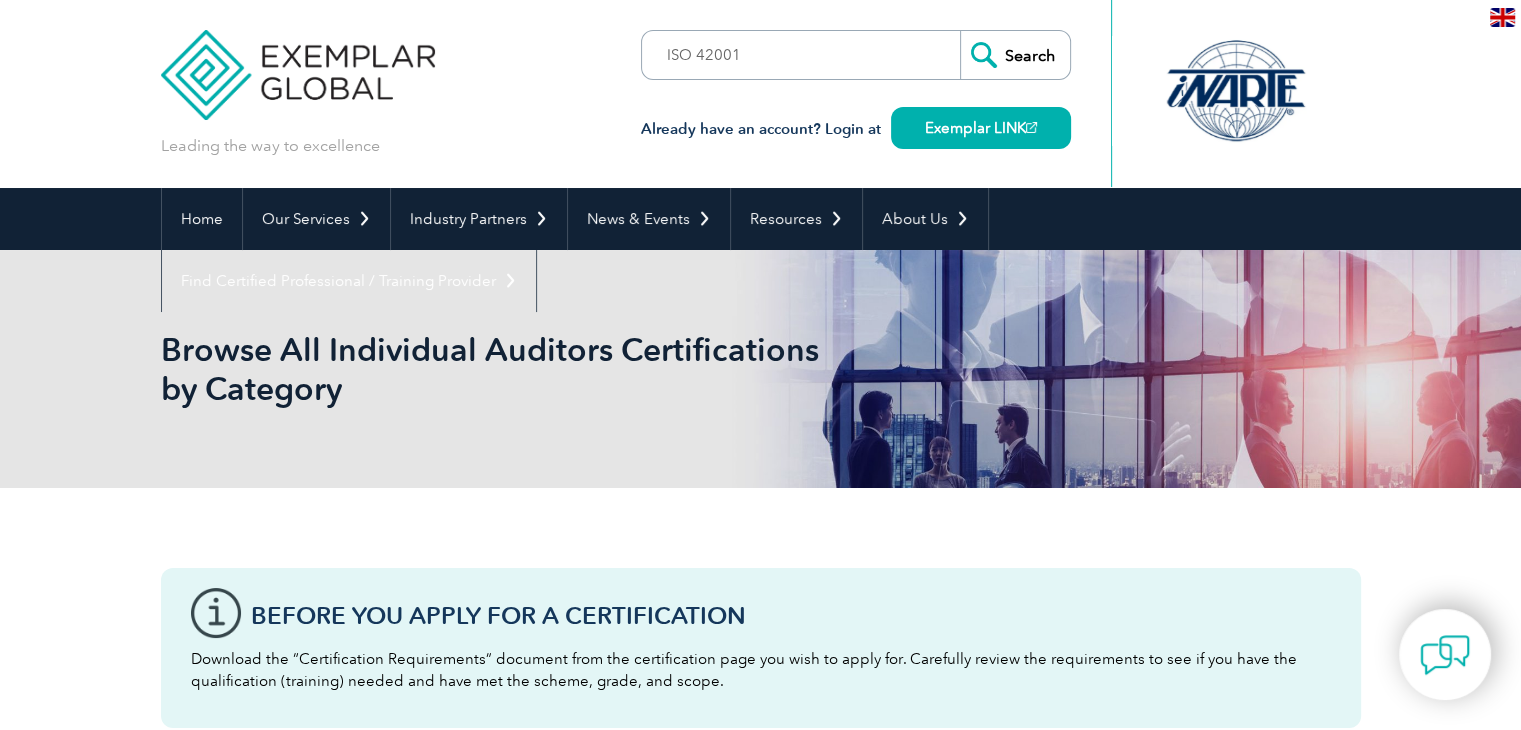 click on "Search" at bounding box center (1015, 55) 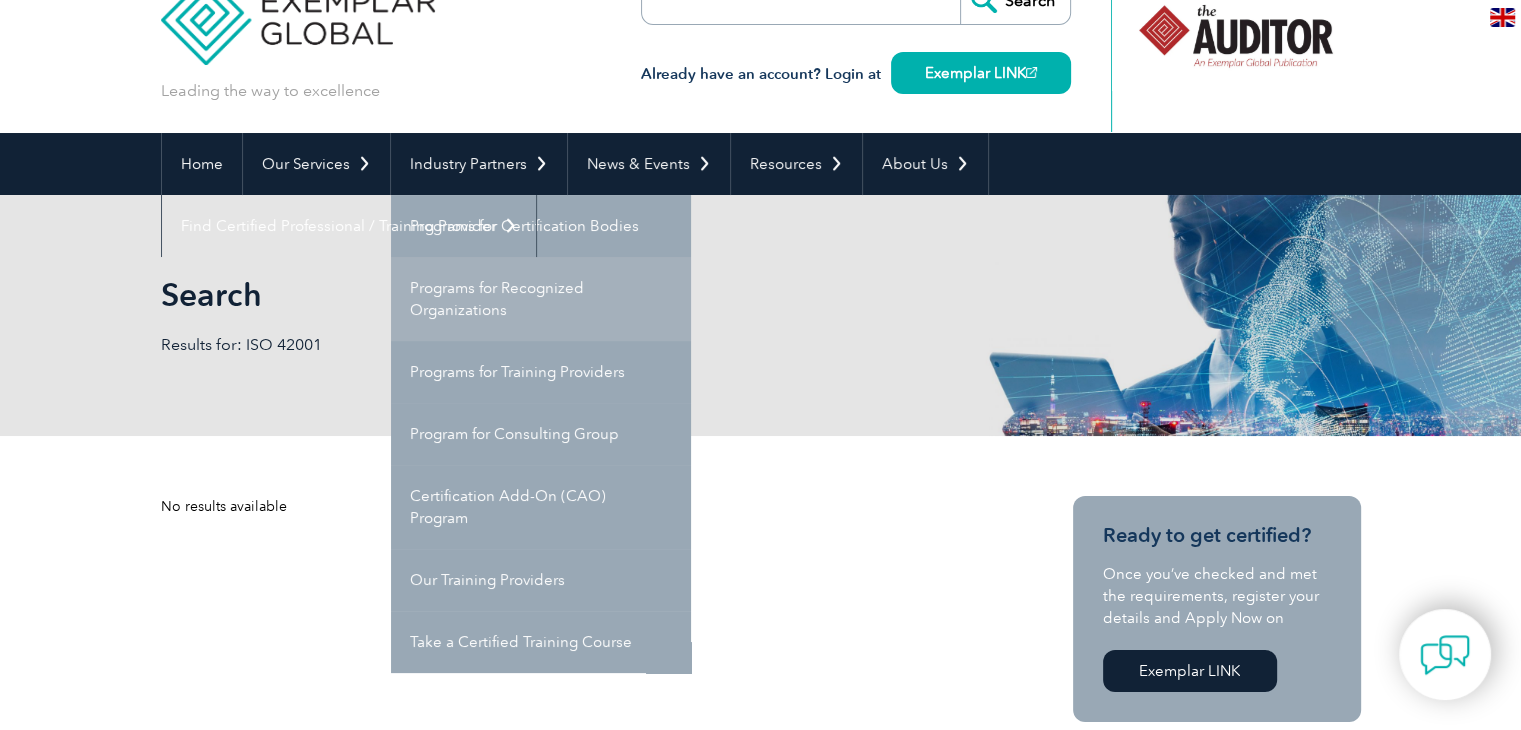 scroll, scrollTop: 100, scrollLeft: 0, axis: vertical 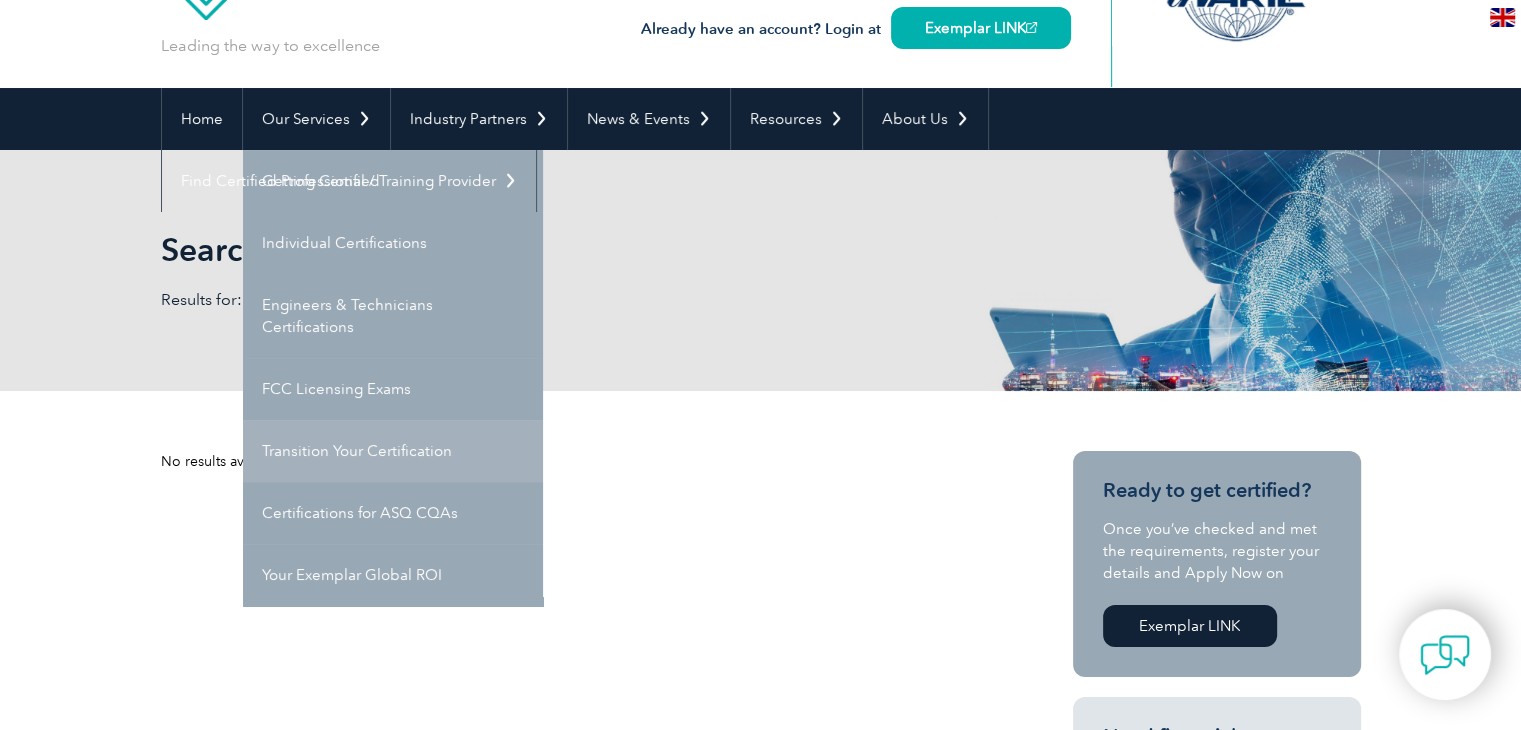 click on "Transition Your Certification" at bounding box center (393, 451) 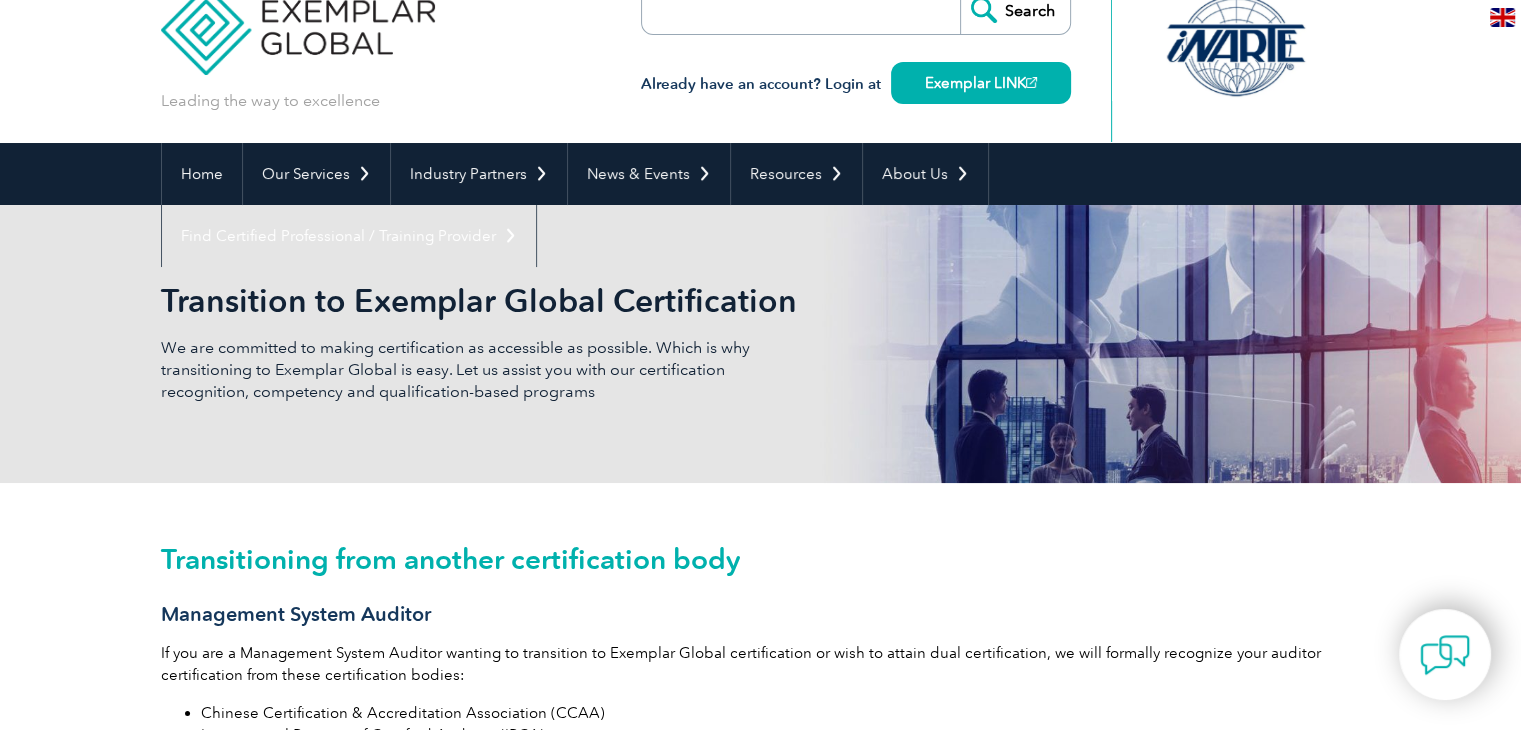 scroll, scrollTop: 0, scrollLeft: 0, axis: both 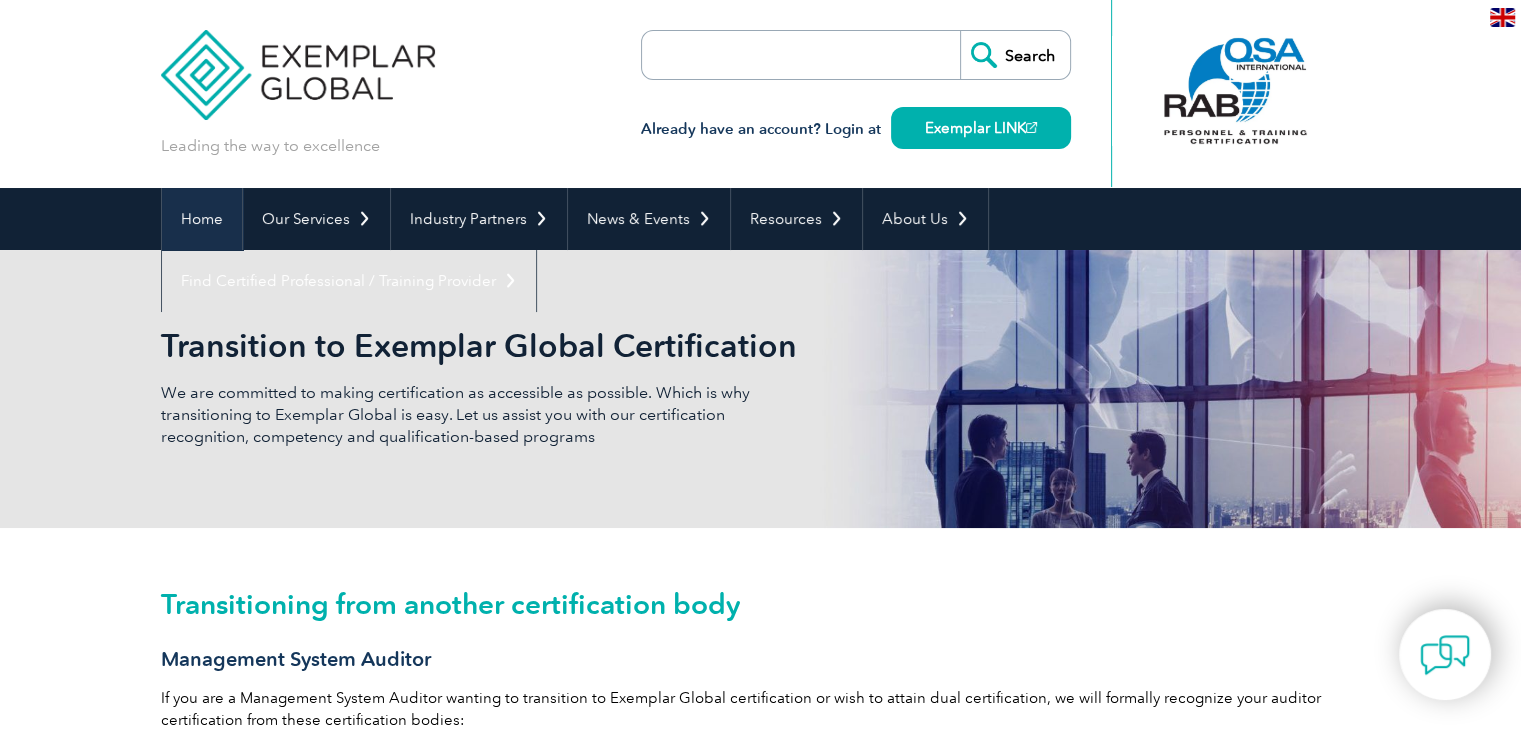 click on "Home" at bounding box center (202, 219) 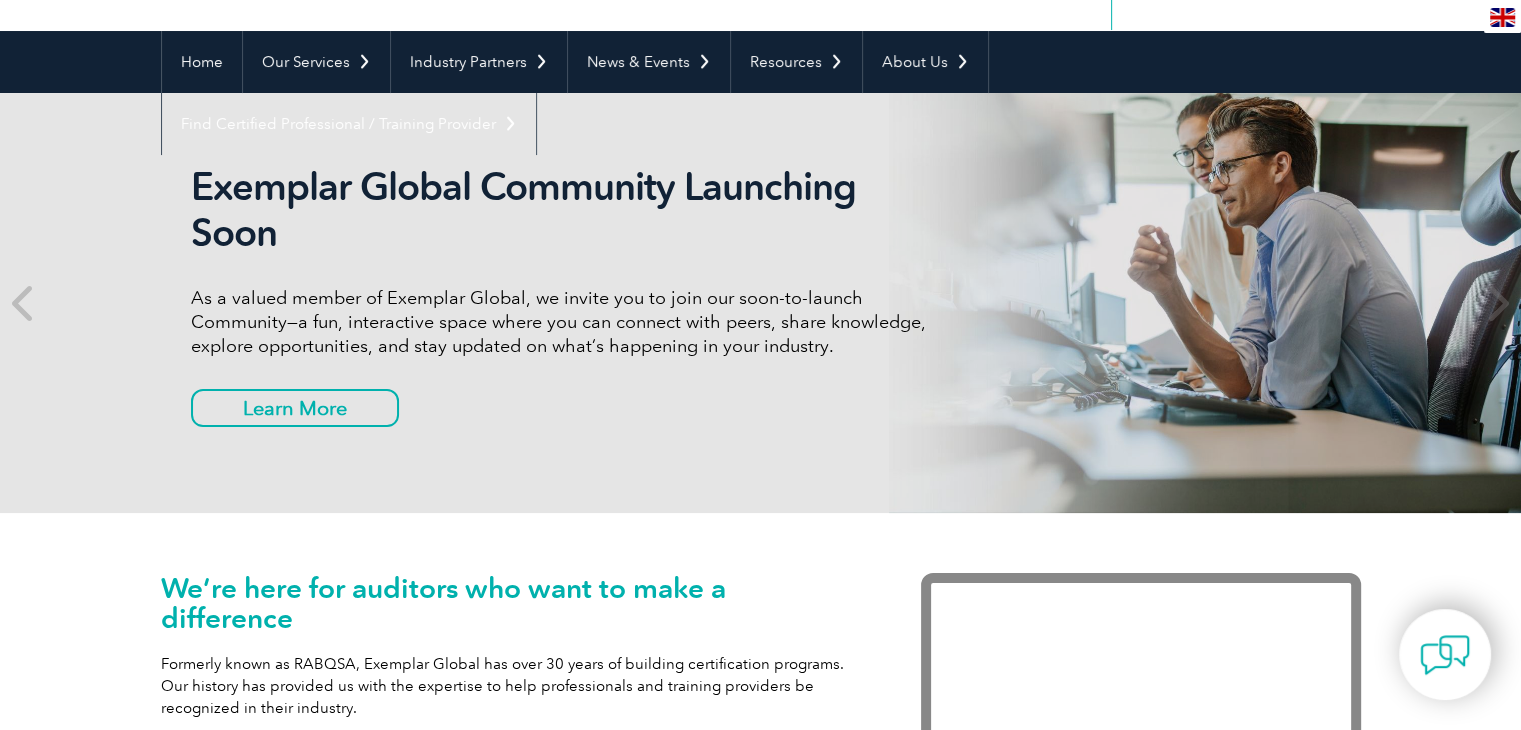 scroll, scrollTop: 0, scrollLeft: 0, axis: both 